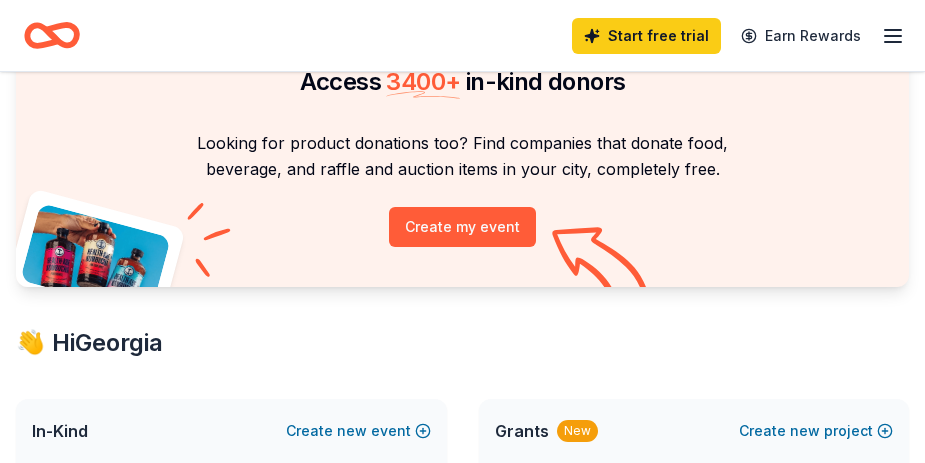 scroll, scrollTop: 0, scrollLeft: 0, axis: both 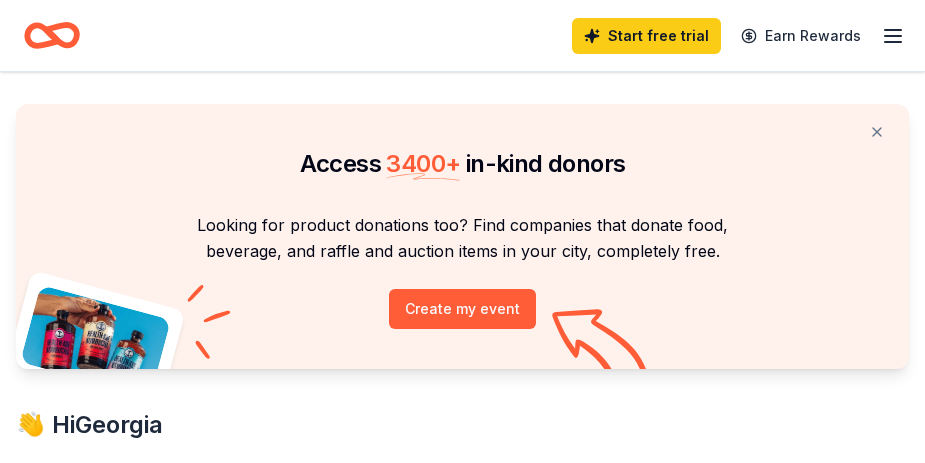 click on "Start free  trial Earn Rewards" at bounding box center [738, 35] 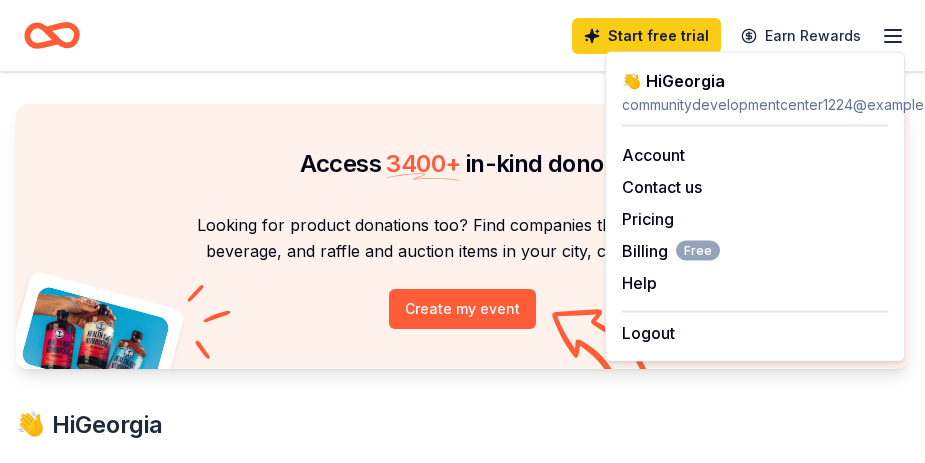 click on "Access   3400 +   in-kind donors Looking for product donations too? Find companies that donate food, beverage, and raffle and auction items in your city, completely free. Create my event 👋 Hi  Georgia In-Kind Create  new  event   In-Kind donations Get food, beverage, and raffle and auction item donations. Learn more Grants New Create  new  project   Community Development Center Senior Citizens Rocky Mount, NC View   project   In-Kind donors viewed On the Free plan, you get 5 in-kind profile views each month. You have not yet viewed any  in-kind  profiles this month. Create a new  event   to view  donors . Grants viewed On the Free plan, you get 5 grant profile views each month. You have not yet viewed any  grant  profiles this month." at bounding box center (462, 772) 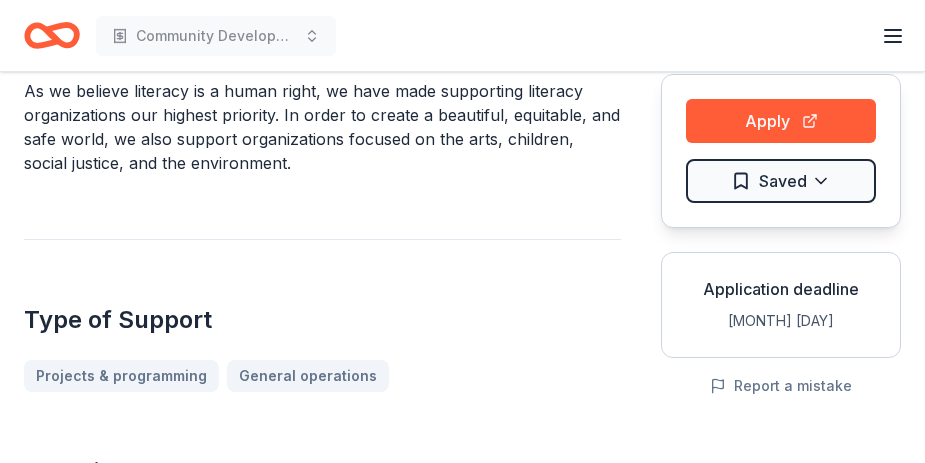 scroll, scrollTop: 200, scrollLeft: 0, axis: vertical 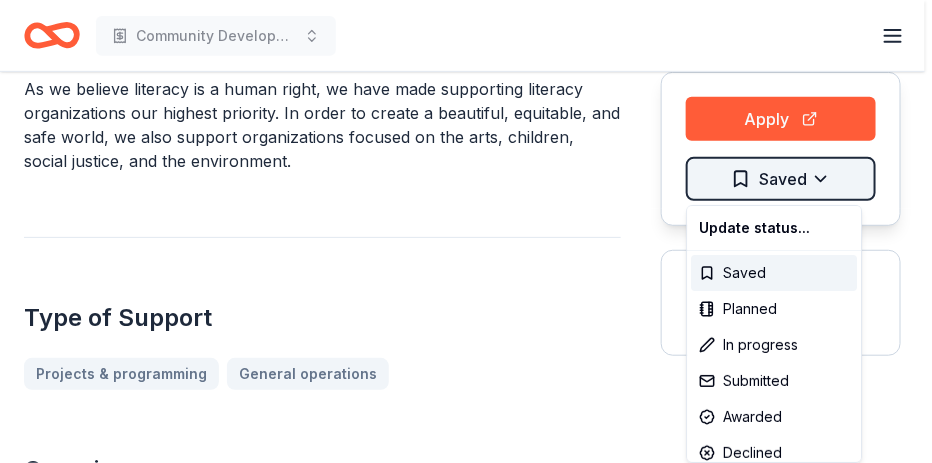 click on "Community Development Center Senior Citizens Start free  trial Earn Rewards The Nora Roberts Foundation Grant From   Nora Roberts Foundation As we believe literacy is a human right, we have made supporting literacy organizations our highest priority. In order to create a beautiful, equitable, and safe world, we also support organizations focused on the arts, children, social justice, and the environment. Type of Support Projects & programming General operations Overview Education Arts and culture Environment Social rights As we believe literacy is a human right, we have made supporting literacy organizations our highest priority. In order to create a beautiful, equitable, and safe world, we also support organizations focused on the arts, children, social justice, and the environment.
Your grant proposal’s primary focus must be one or more of the following:
Literacy
Children
Arts
Humanitarian
Eligibility Organization's Location USA Program Location Organization Type 501(c)(3) Nonprofit Other" at bounding box center [466, 31] 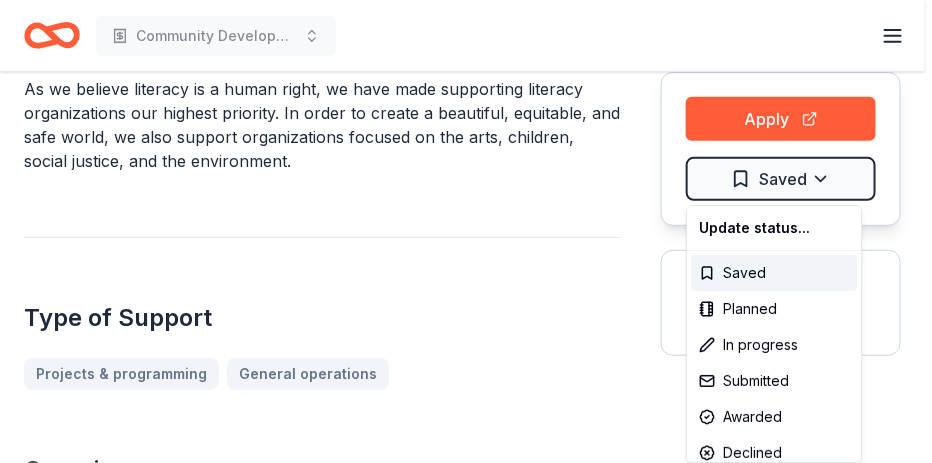click on "Community Development Center Senior Citizens Start free  trial Earn Rewards The Nora Roberts Foundation Grant From   Nora Roberts Foundation As we believe literacy is a human right, we have made supporting literacy organizations our highest priority. In order to create a beautiful, equitable, and safe world, we also support organizations focused on the arts, children, social justice, and the environment. Type of Support Projects & programming General operations Overview Education Arts and culture Environment Social rights As we believe literacy is a human right, we have made supporting literacy organizations our highest priority. In order to create a beautiful, equitable, and safe world, we also support organizations focused on the arts, children, social justice, and the environment.
Your grant proposal’s primary focus must be one or more of the following:
Literacy
Children
Arts
Humanitarian
Eligibility Organization's Location USA Program Location Organization Type 501(c)(3) Nonprofit Other" at bounding box center [466, 31] 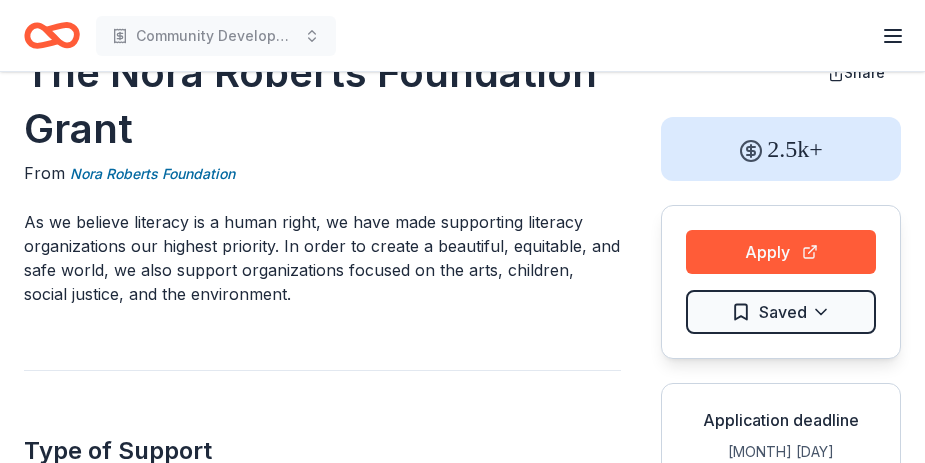 scroll, scrollTop: 0, scrollLeft: 0, axis: both 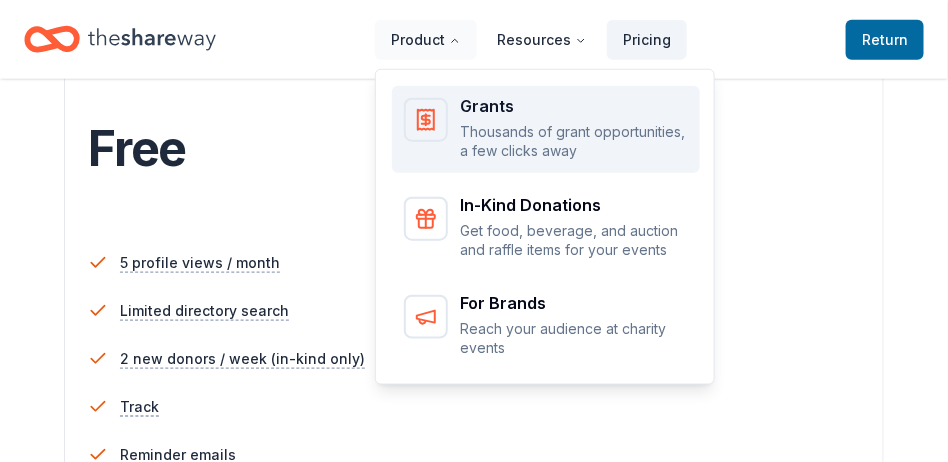click on "Grants" at bounding box center (574, 106) 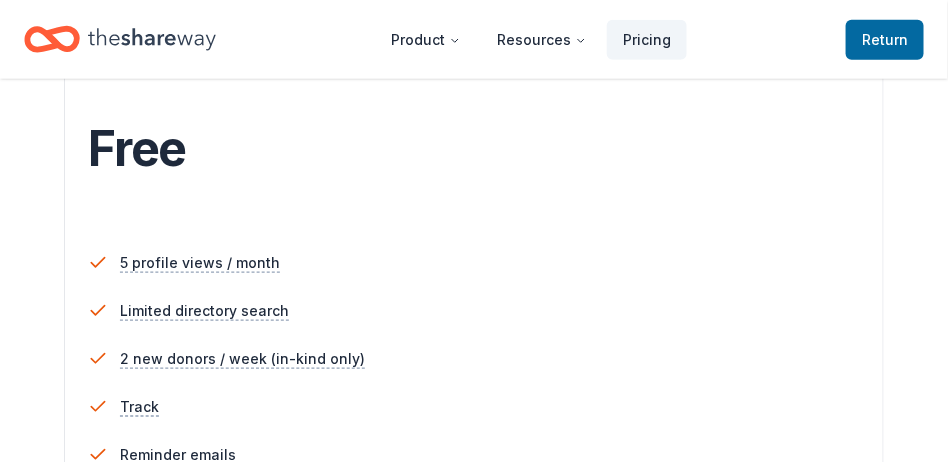 click on "Product Resources Pricing" at bounding box center (531, 39) 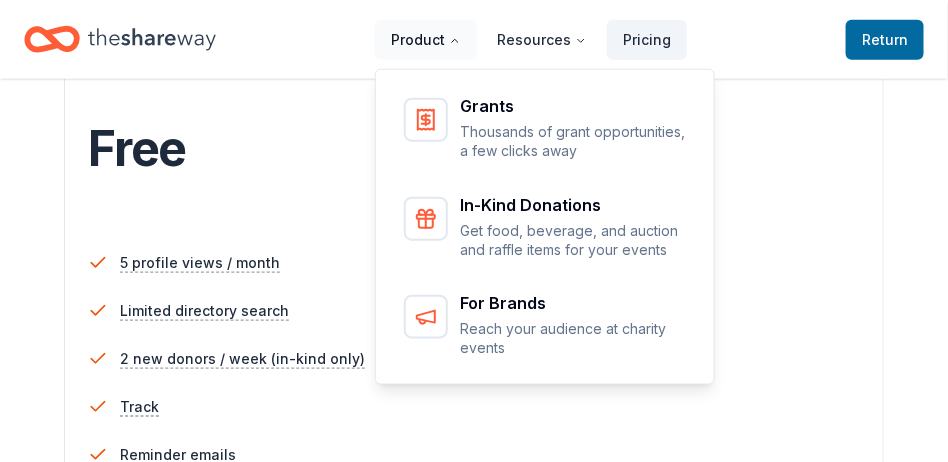 click on "Product" at bounding box center (426, 40) 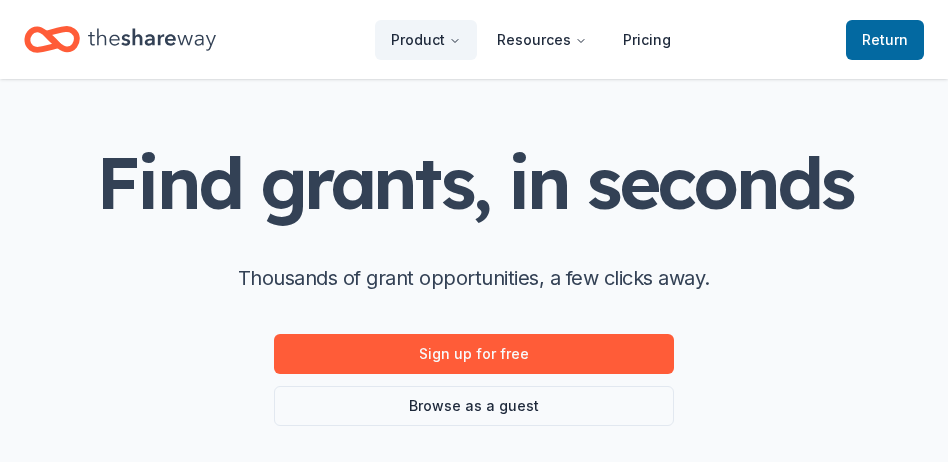 scroll, scrollTop: 0, scrollLeft: 0, axis: both 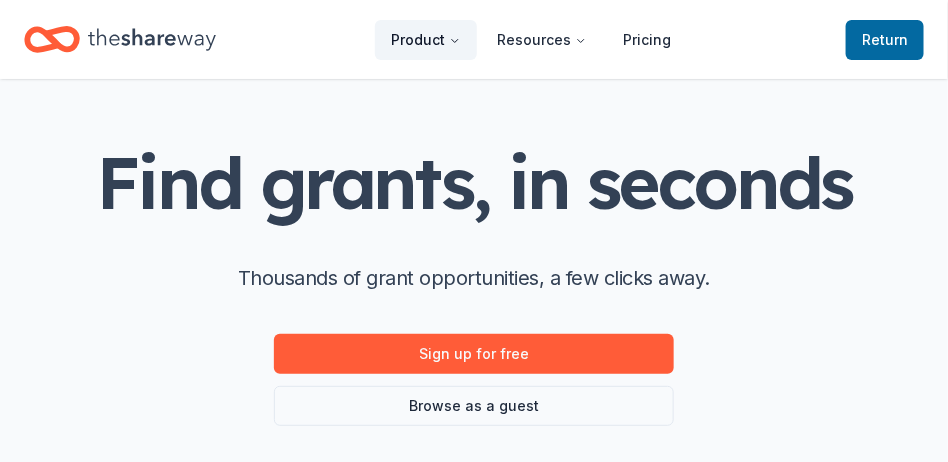 click on "Product" at bounding box center (426, 40) 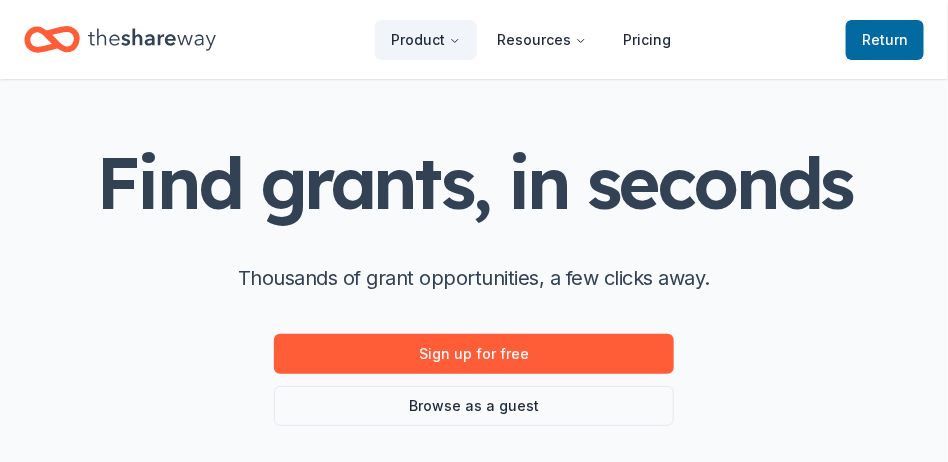 click on "Find grants, in seconds Thousands of grant opportunities, a few clicks away. Sign up for free Browse as a guest" at bounding box center (474, 284) 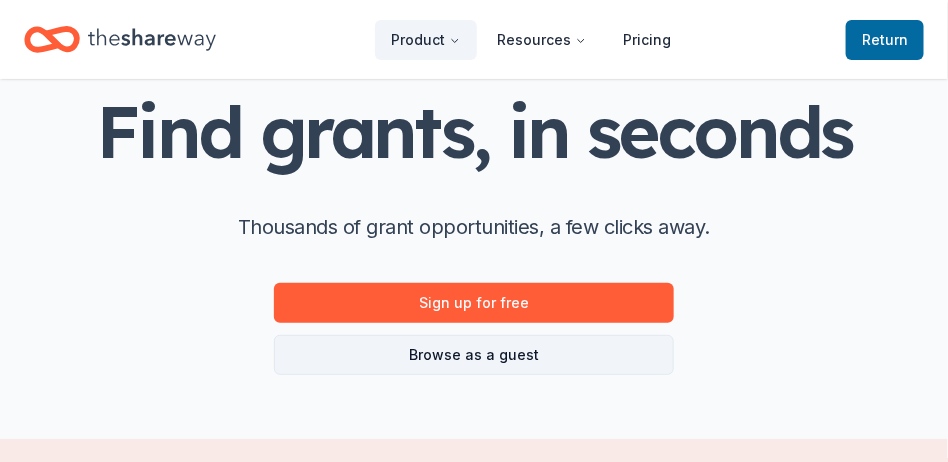 scroll, scrollTop: 100, scrollLeft: 0, axis: vertical 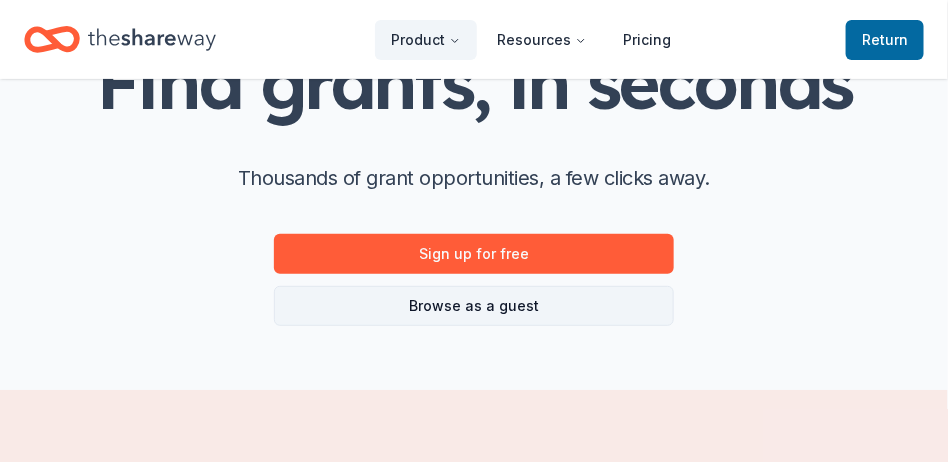 click on "Browse as a guest" at bounding box center [474, 306] 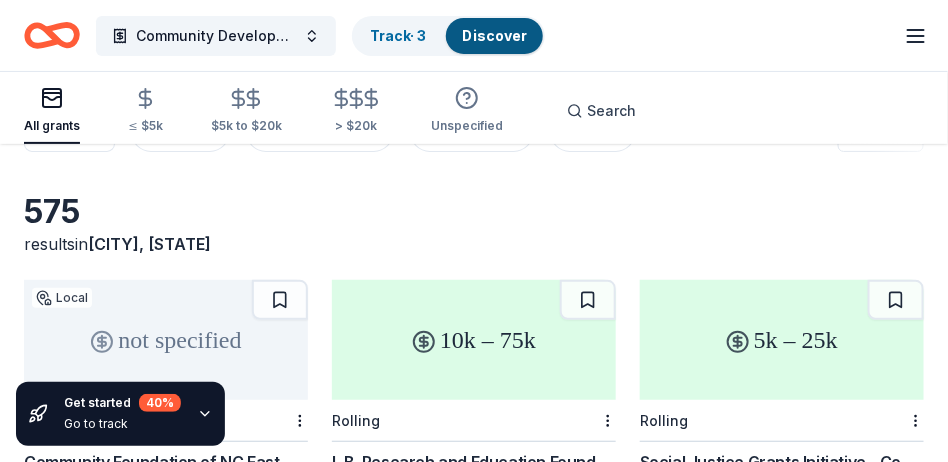 scroll, scrollTop: 0, scrollLeft: 0, axis: both 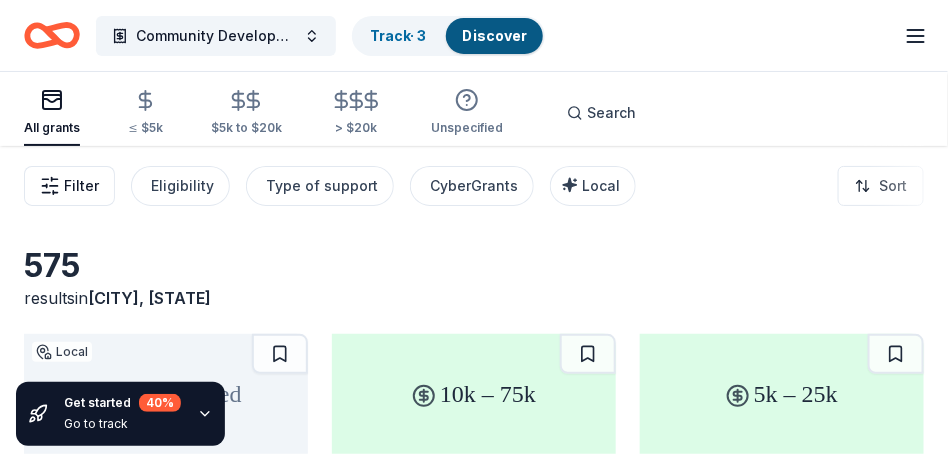 click on "Filter" at bounding box center (81, 186) 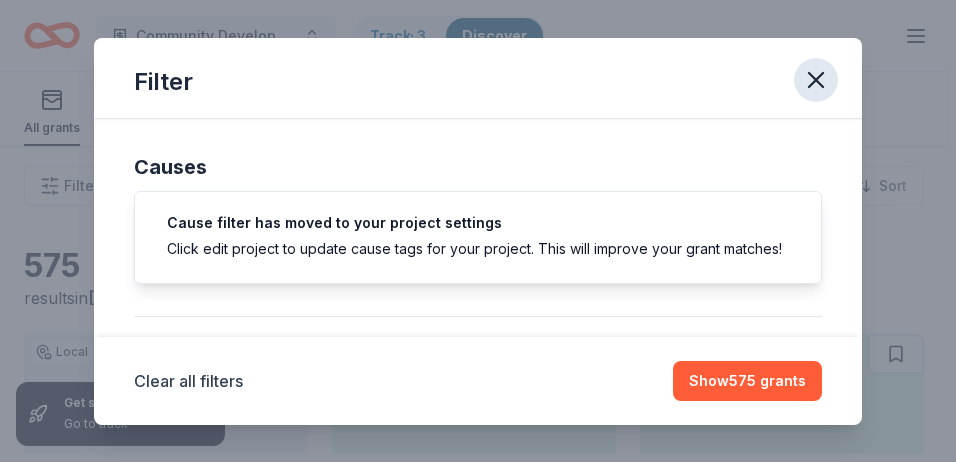 click 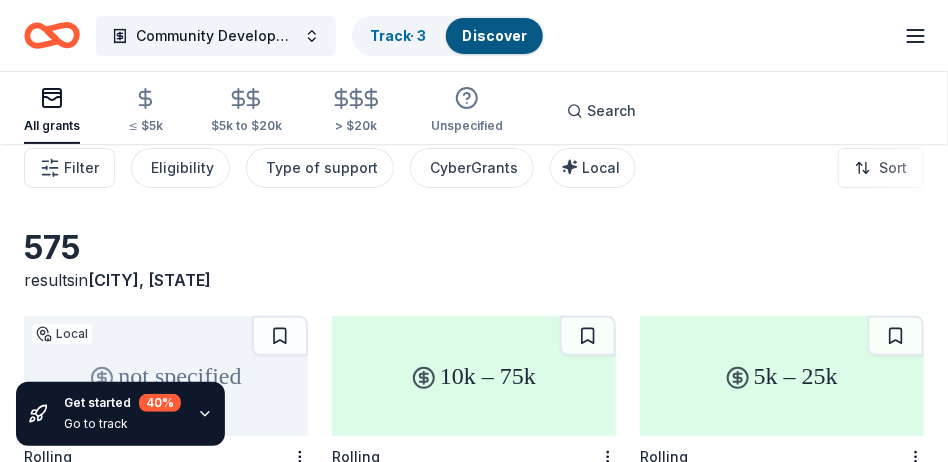 scroll, scrollTop: 0, scrollLeft: 0, axis: both 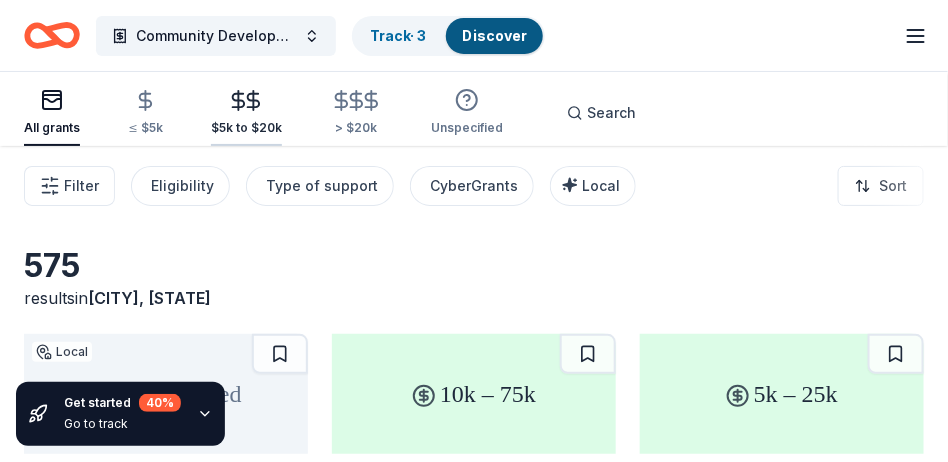click 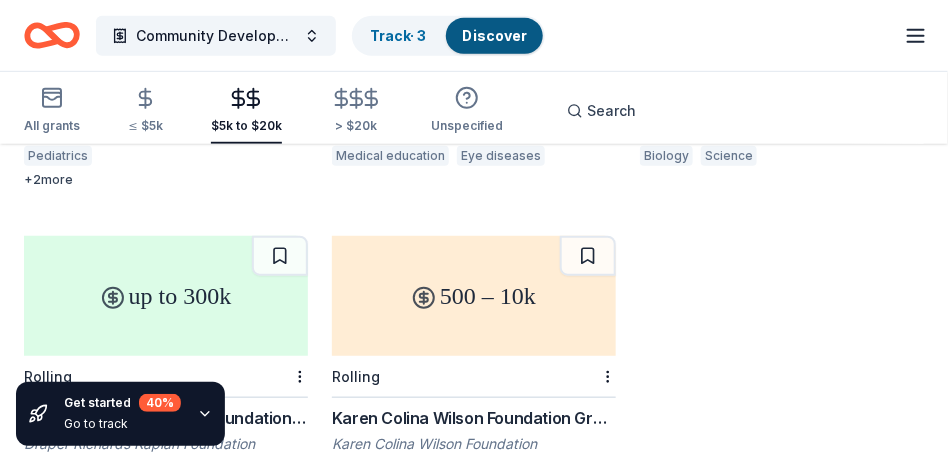 scroll, scrollTop: 2194, scrollLeft: 0, axis: vertical 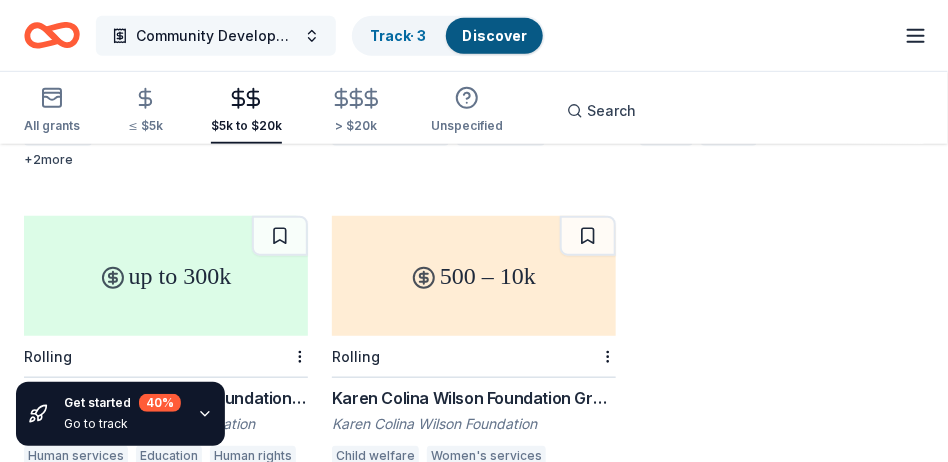 click on "Community Development Center Senior Citizens" at bounding box center [216, 36] 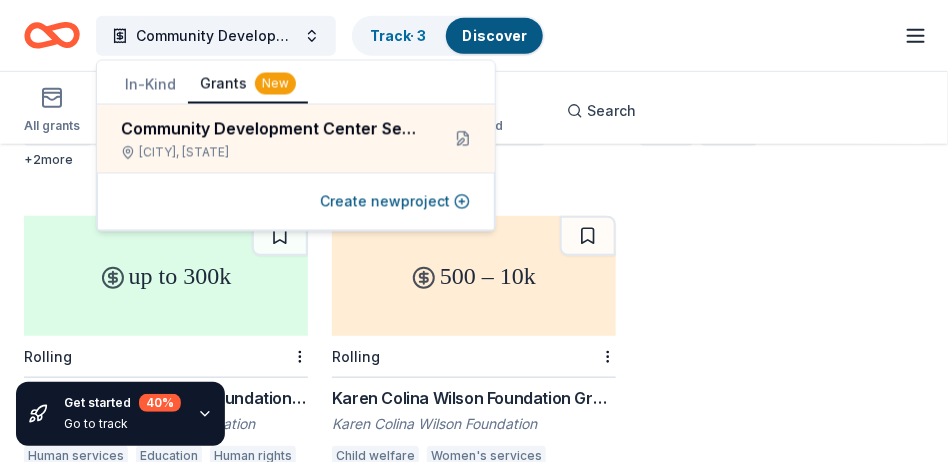 click 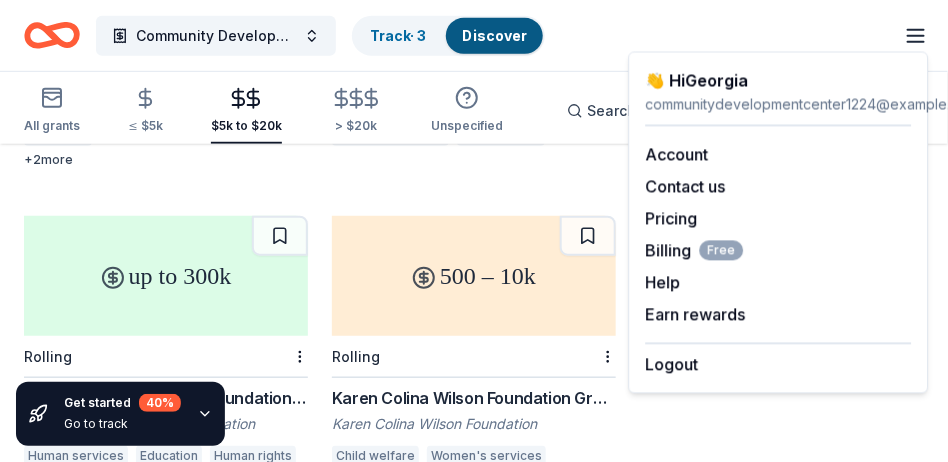 click on "10k – 75k Rolling L.B. Research and Education Foundation The L B Research And Education Foundation Women's services Health care access Mental and behavioral disorders Equal opportunity in education Vocational education Higher education Middle school education Secondary education Adult education Education services +  7  more 5k – 25k Rolling Social Justice Grants Initiative - Community Grants Dominion Energy Charitable Foundation Special population support Diversity and intergroup relations Human rights Ethnic and racial minority rights Health care access Equal opportunity in education Environmental justice Courts Entrepreneurship Financial services Employment +  9  more 5k – 50k Local Program paused Universal Leaf Foundation Grants Universal Corporation Job services Human services Family services Child welfare Parent education Arts and culture Public affairs Environment Elementary and secondary education Early childhood education Higher education Equal opportunity in education Adult education +  9  more" at bounding box center [474, -673] 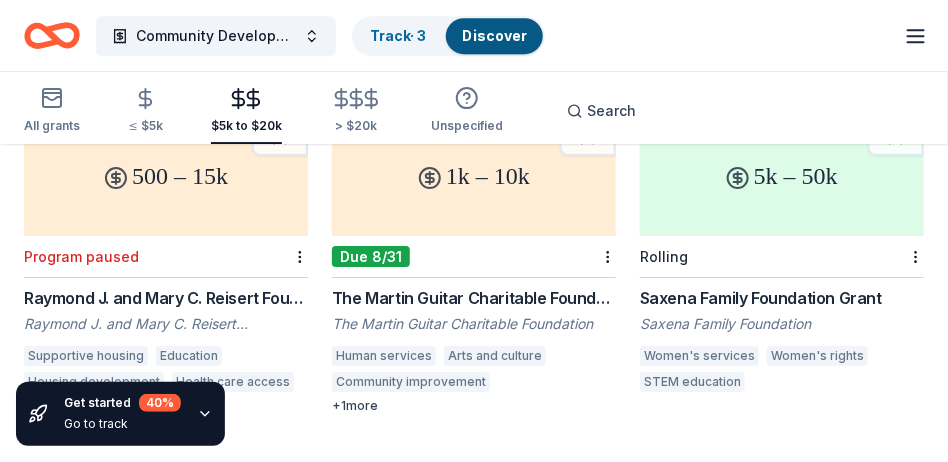 scroll, scrollTop: 1594, scrollLeft: 0, axis: vertical 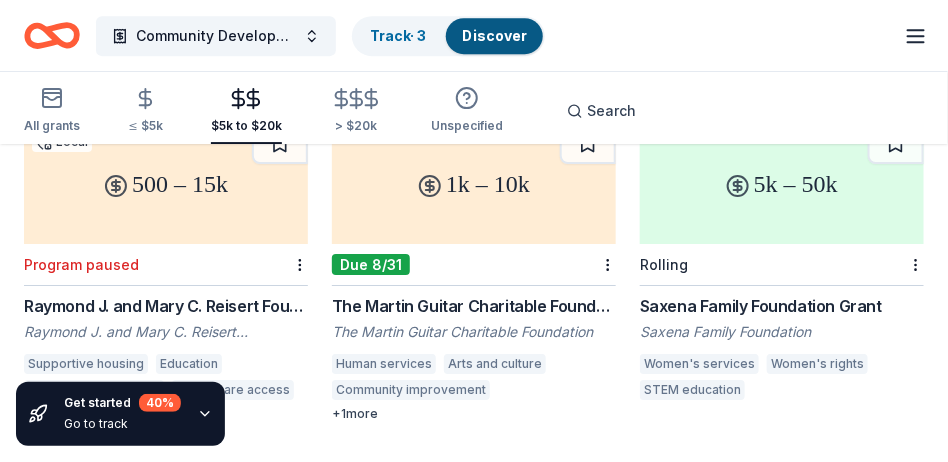 click on "The Martin Guitar Charitable Foundation Grant" at bounding box center (474, 306) 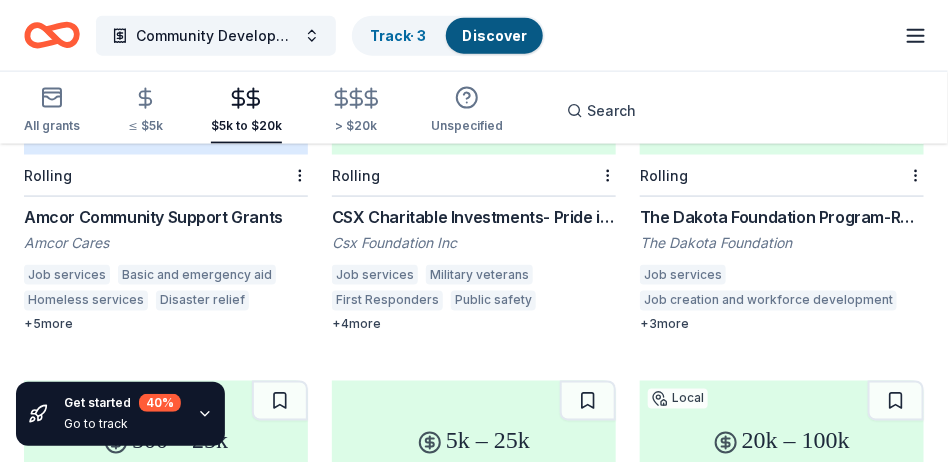 scroll, scrollTop: 650, scrollLeft: 0, axis: vertical 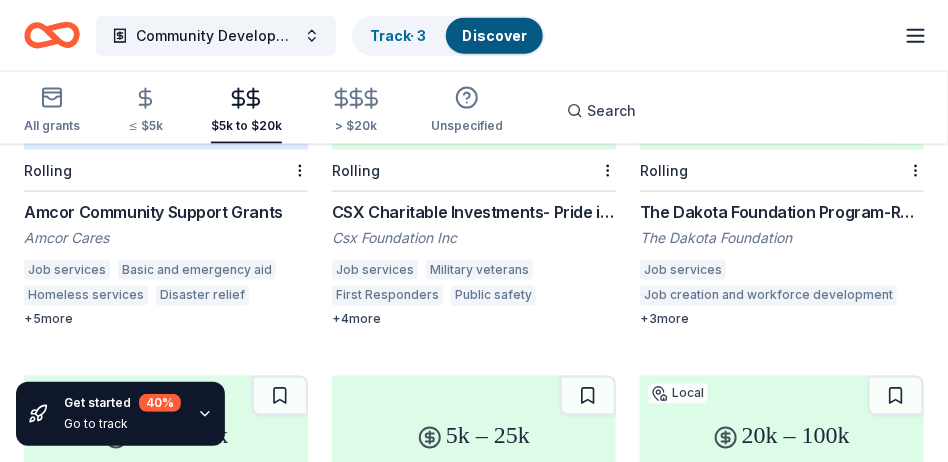 click on "The Dakota Foundation Program-Related Investments and Grants" at bounding box center (782, 212) 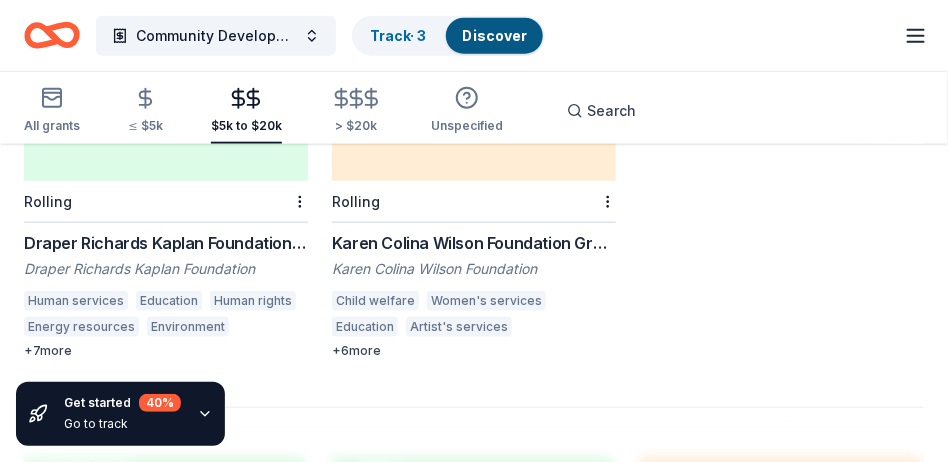 scroll, scrollTop: 2350, scrollLeft: 0, axis: vertical 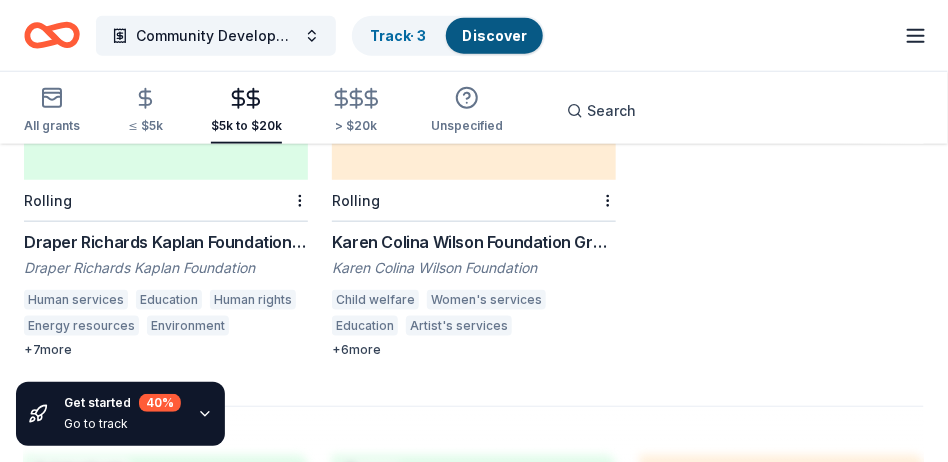 click on "Draper Richards Kaplan Foundation Grants" at bounding box center [166, 242] 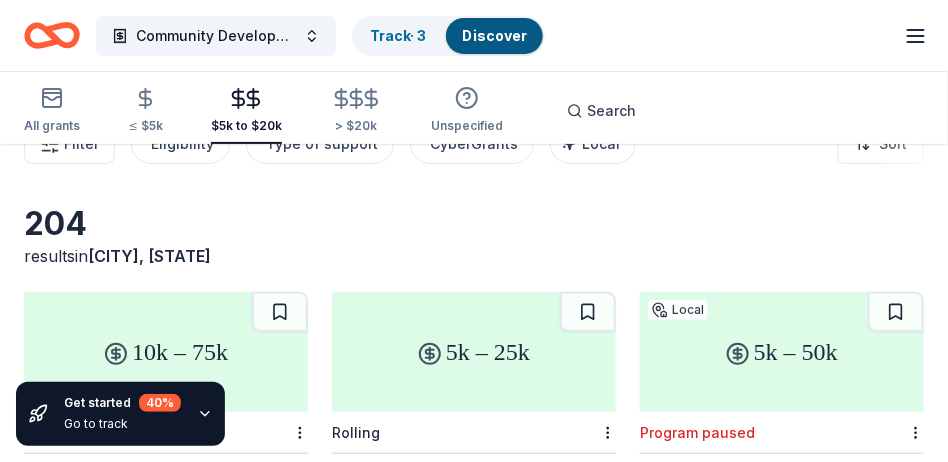 scroll, scrollTop: 0, scrollLeft: 0, axis: both 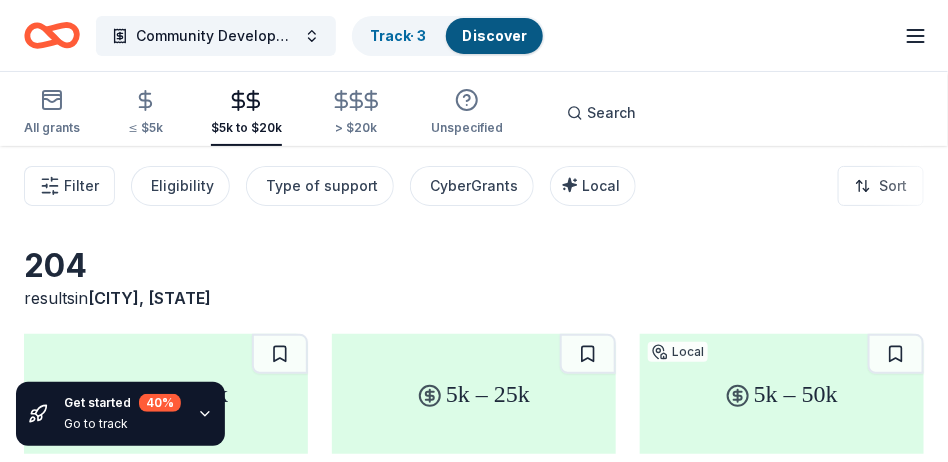 click 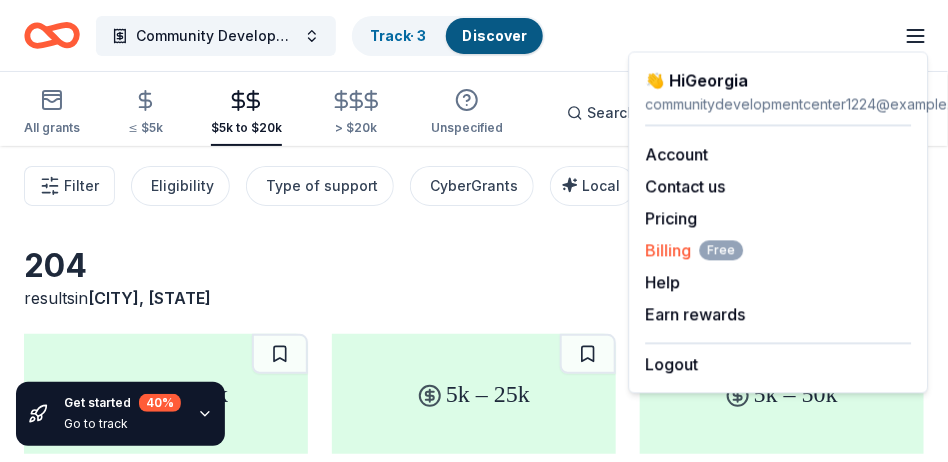 click on "Billing Free" at bounding box center (695, 251) 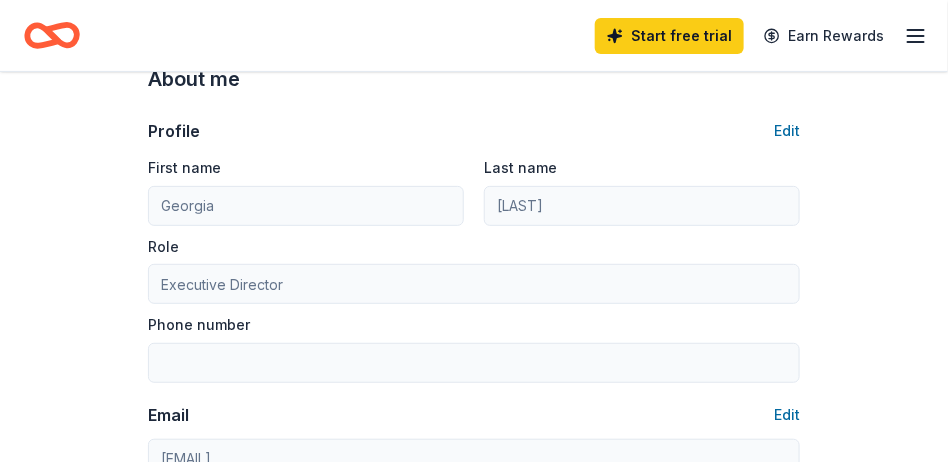 scroll, scrollTop: 0, scrollLeft: 0, axis: both 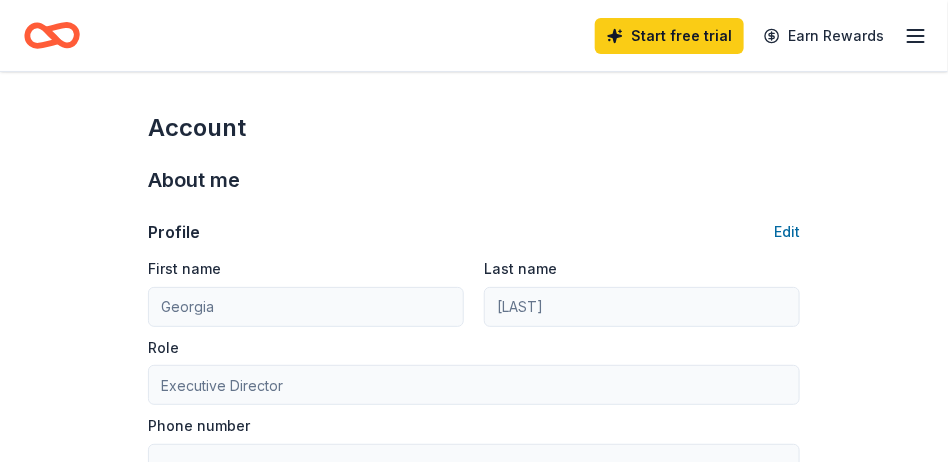 click 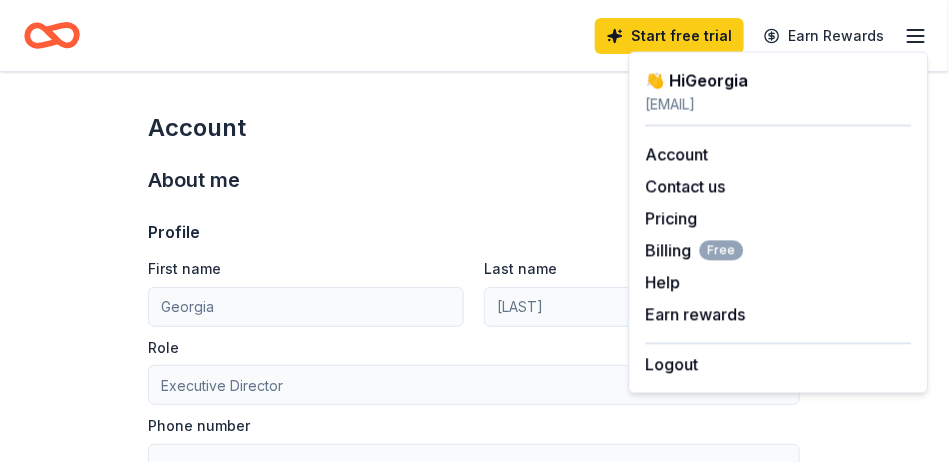 click on "Account About me Profile Edit First name [FIRST] Last name [LAST] Role Executive Director Phone number Email Edit [EMAIL] Password Edit Organization details Organization profile Edit Organization name Community Development Center Inc ZIP code [POSTAL_CODE] Website EIN Edit [EIN] 501(c)(3) Letter Edit About your organization Edit Cause tags Select Mission statement Community Development Center Inc is a nonprofit organization focused on providing human services. It is based in [CITY], [STATE]. It received its nonprofit status in [YEAR]. Social handles Edit Instagram LinkedIn Facebook X (Twitter)" at bounding box center (474, 964) 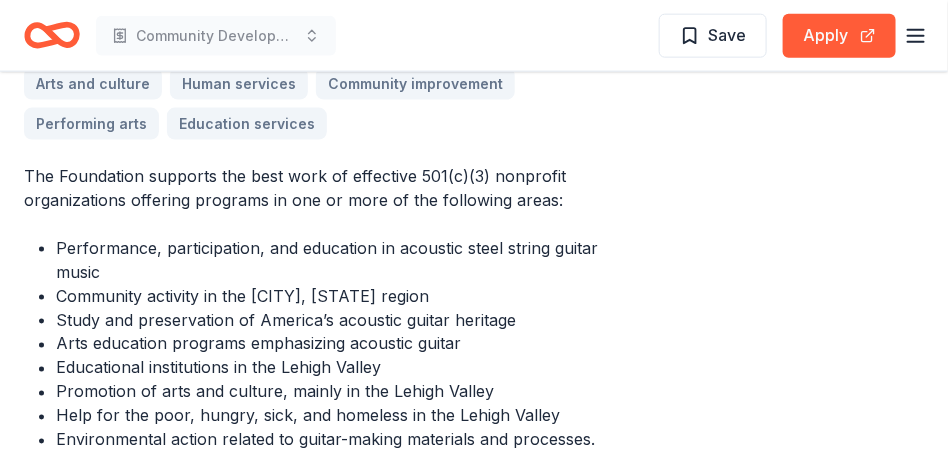 scroll, scrollTop: 600, scrollLeft: 0, axis: vertical 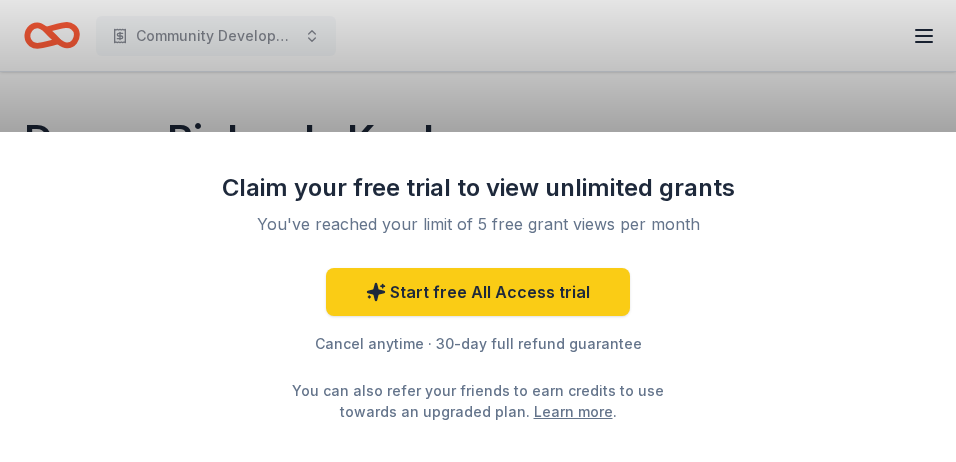 click on "Claim your free trial to view unlimited grants You've reached your limit of 5 free grant views per month Start free All Access trial Cancel anytime · 30-day full refund guarantee You can also refer your friends to earn credits to use towards an upgraded plan.   Learn more ." at bounding box center (478, 231) 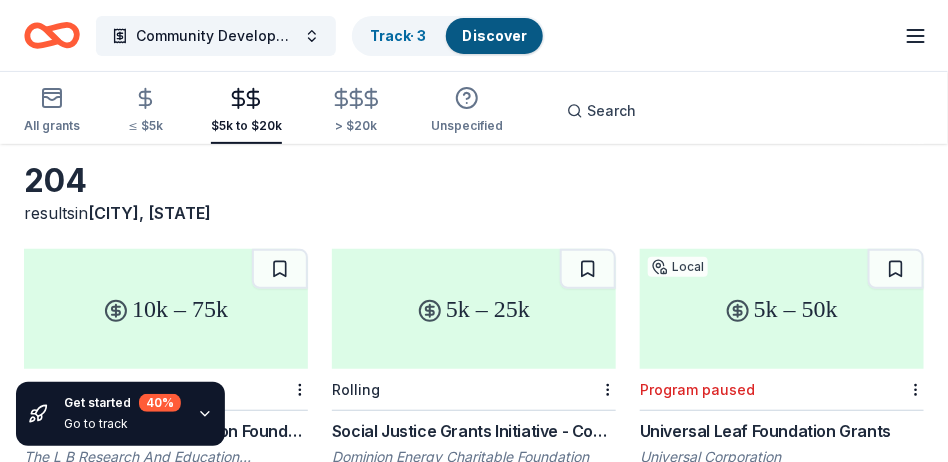 scroll, scrollTop: 0, scrollLeft: 0, axis: both 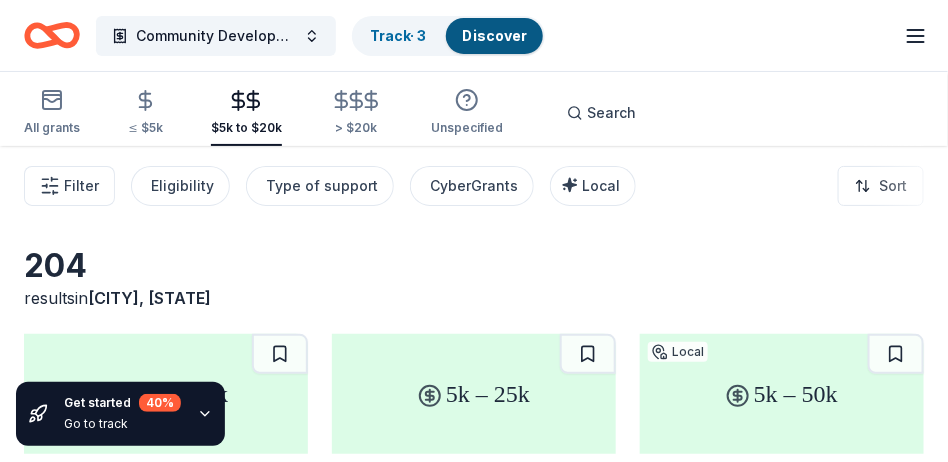 click 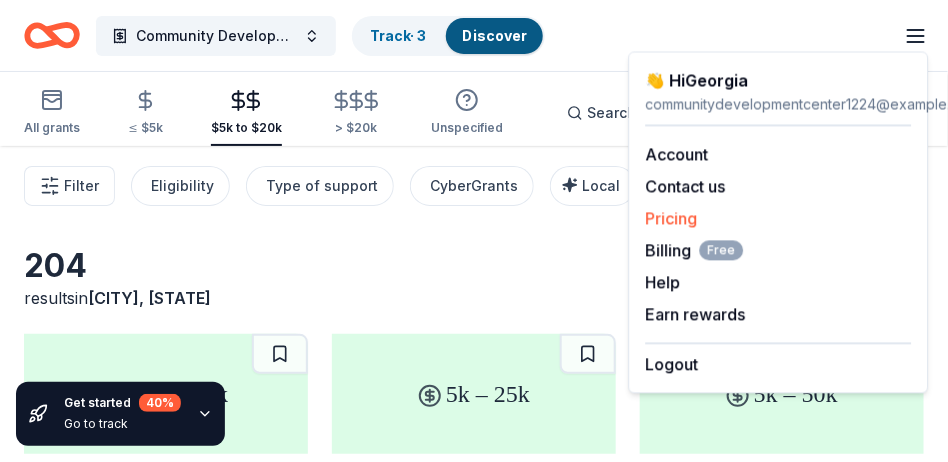 click on "Pricing" at bounding box center [672, 219] 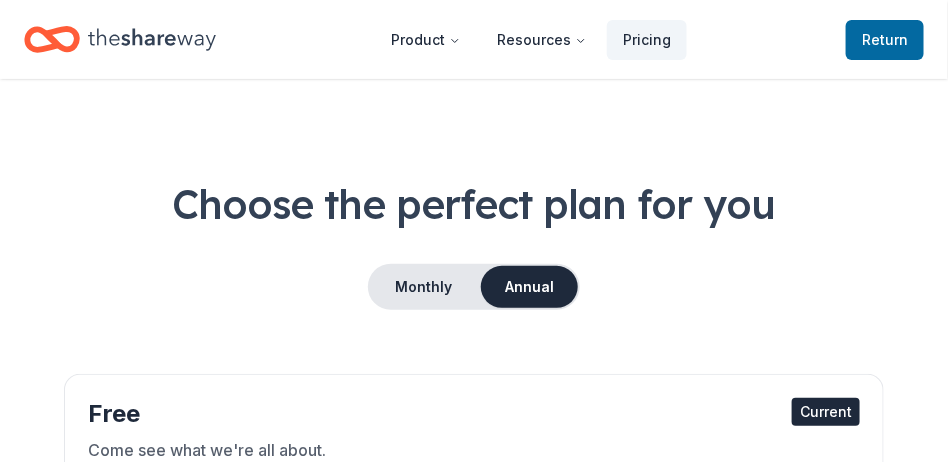 scroll, scrollTop: 200, scrollLeft: 0, axis: vertical 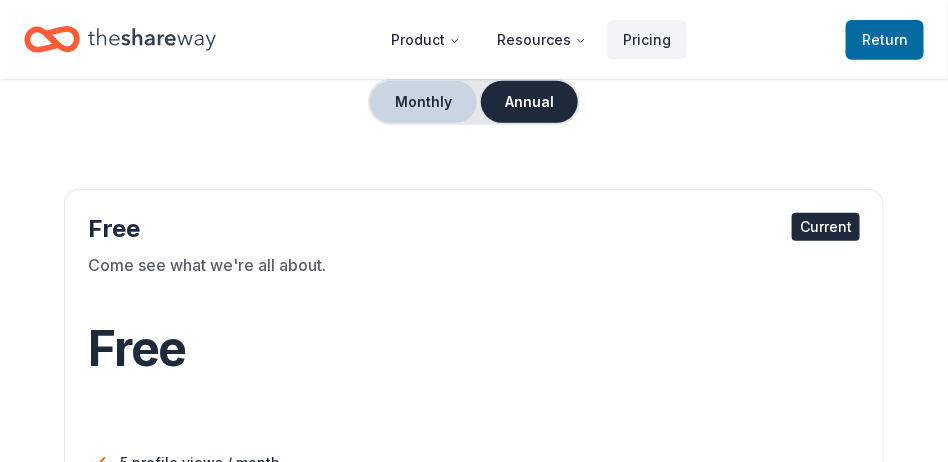 click on "Monthly" at bounding box center [423, 102] 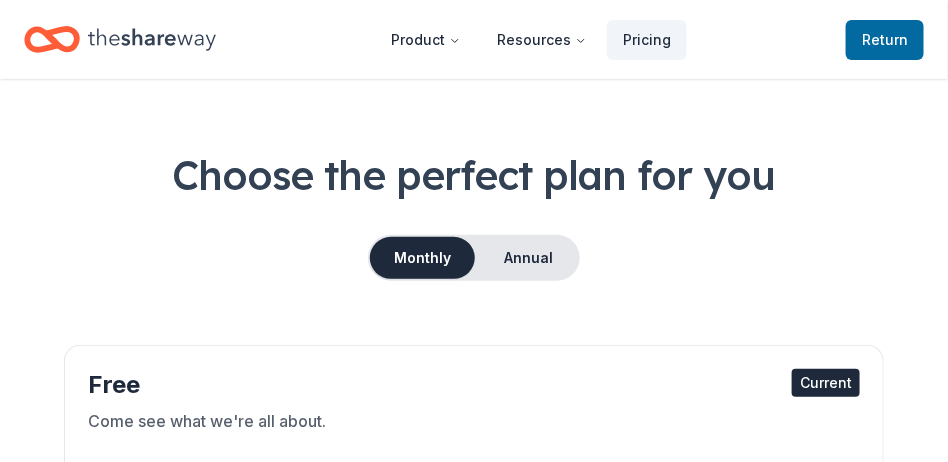 scroll, scrollTop: 0, scrollLeft: 0, axis: both 